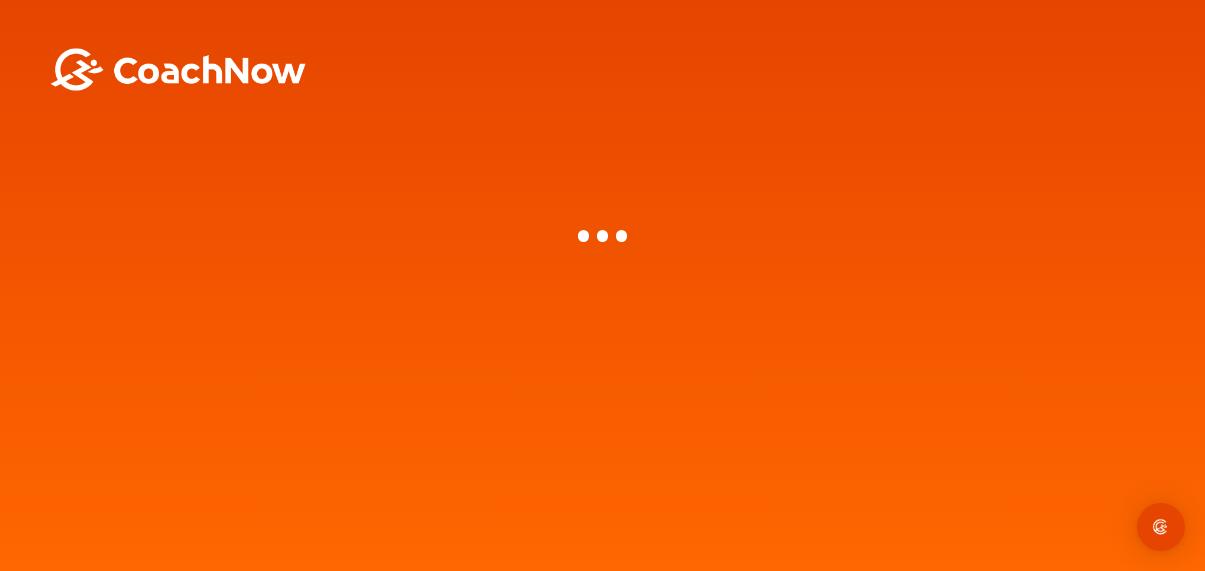 scroll, scrollTop: 0, scrollLeft: 0, axis: both 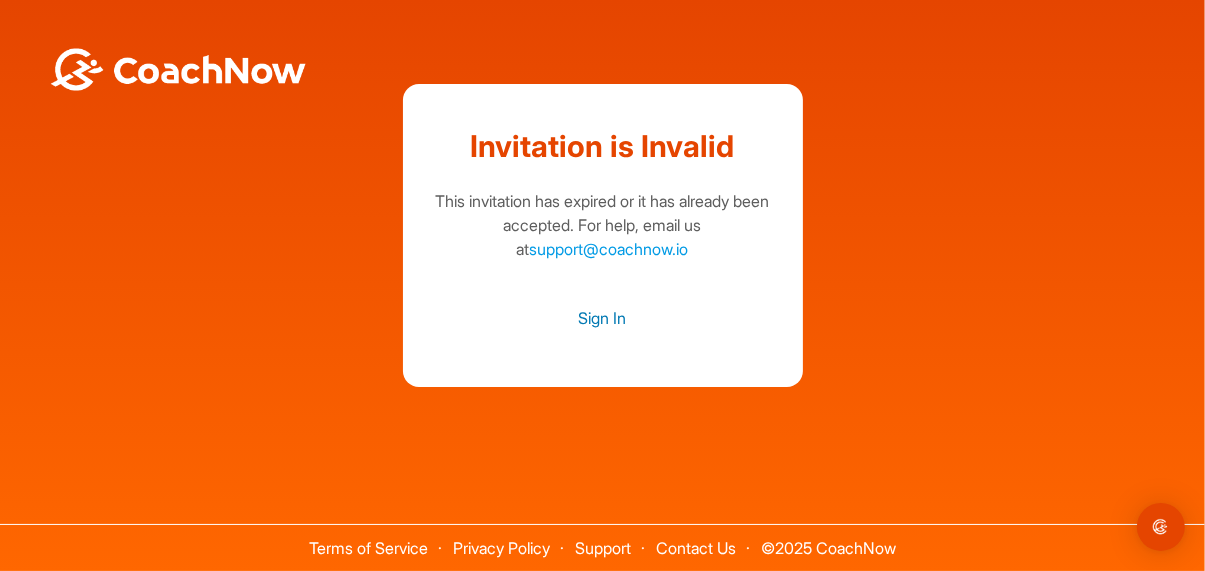 click on "Sign In" at bounding box center [603, 318] 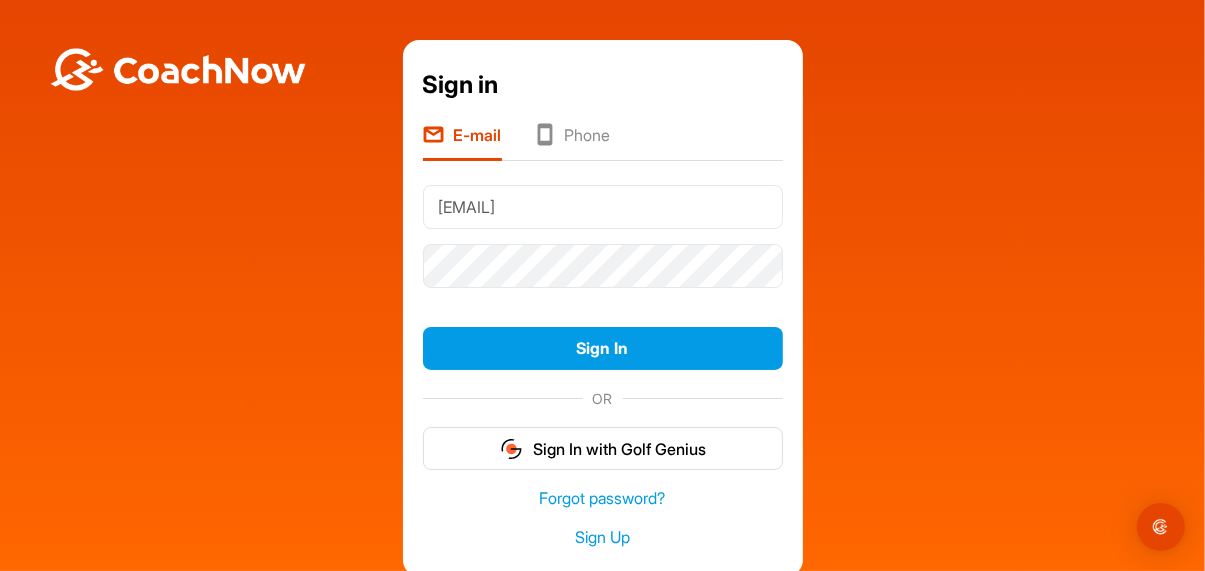 click on "[EMAIL]" at bounding box center (603, 207) 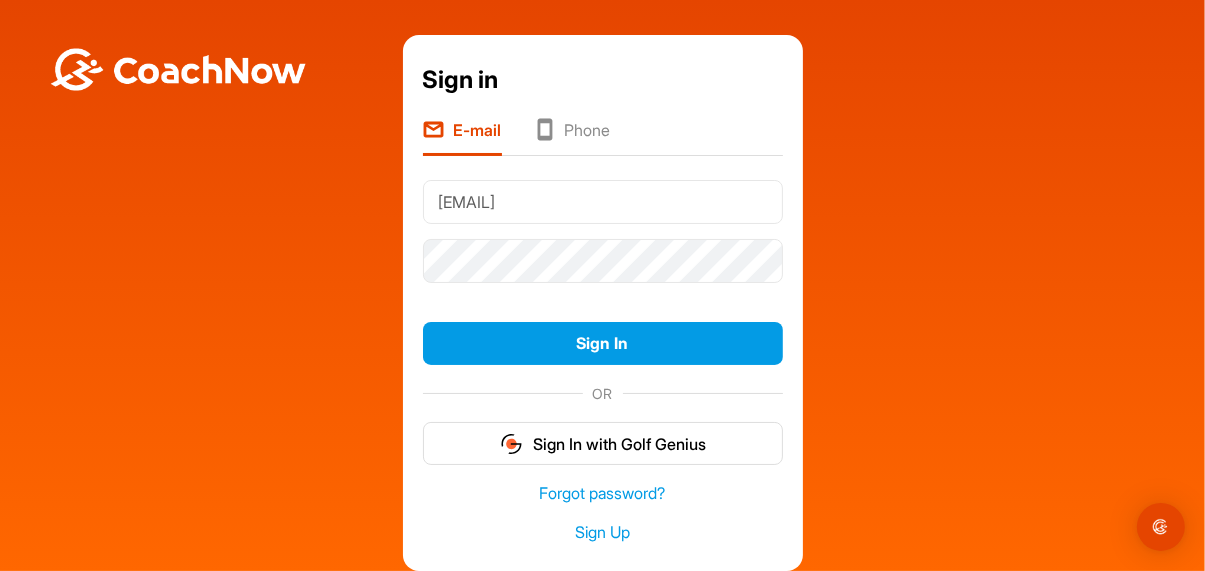 scroll, scrollTop: 33, scrollLeft: 0, axis: vertical 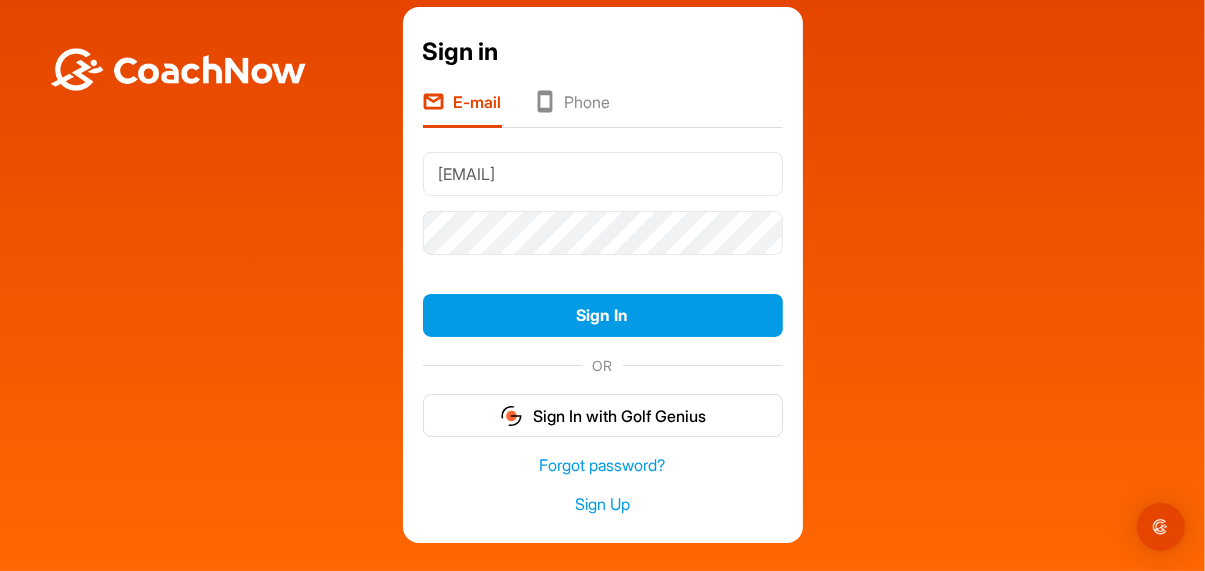 type on "[EMAIL]" 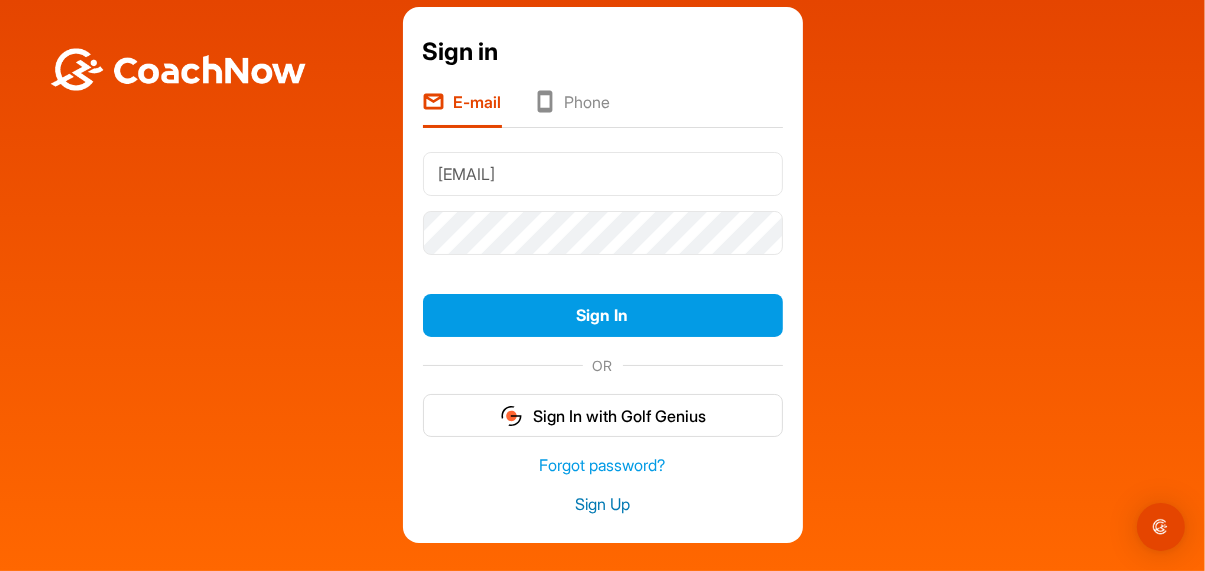 click on "Sign Up" at bounding box center (603, 504) 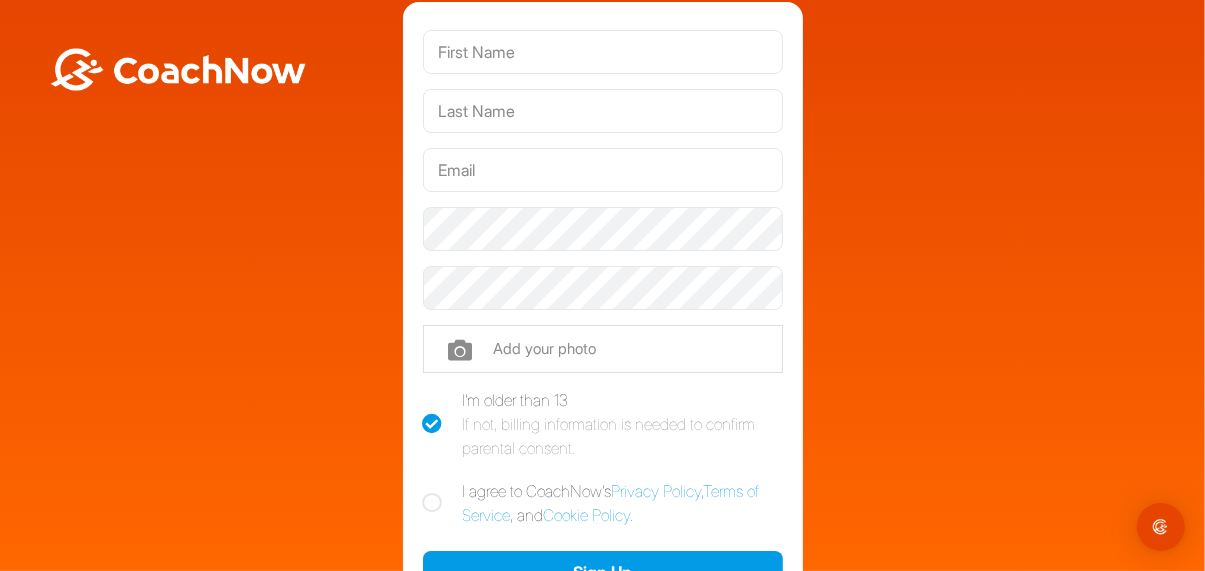 scroll, scrollTop: 0, scrollLeft: 0, axis: both 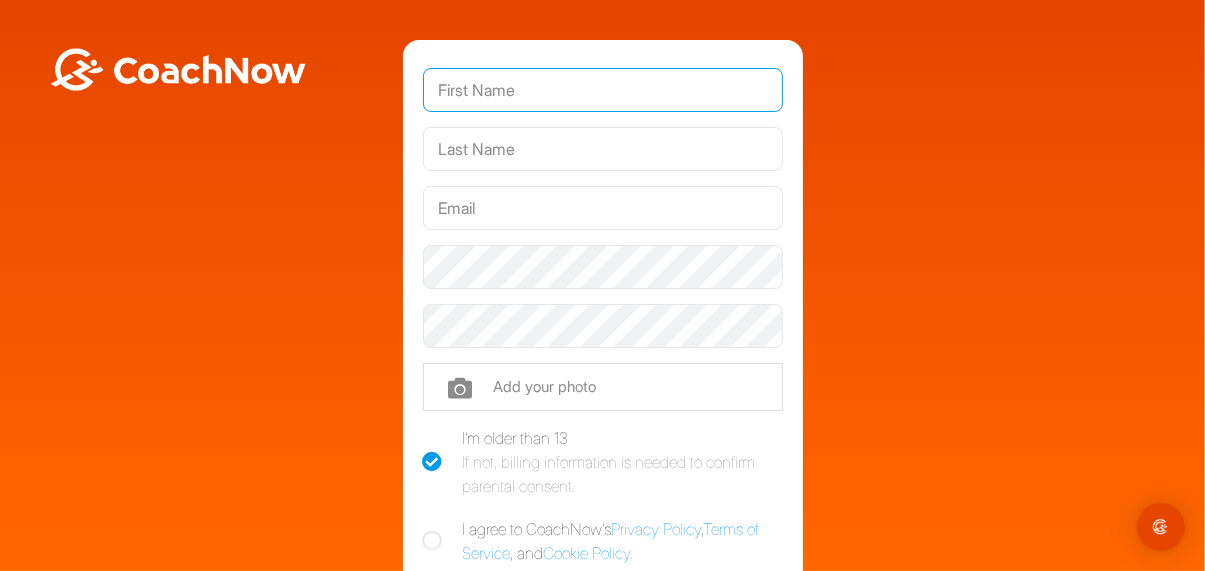 click at bounding box center (603, 90) 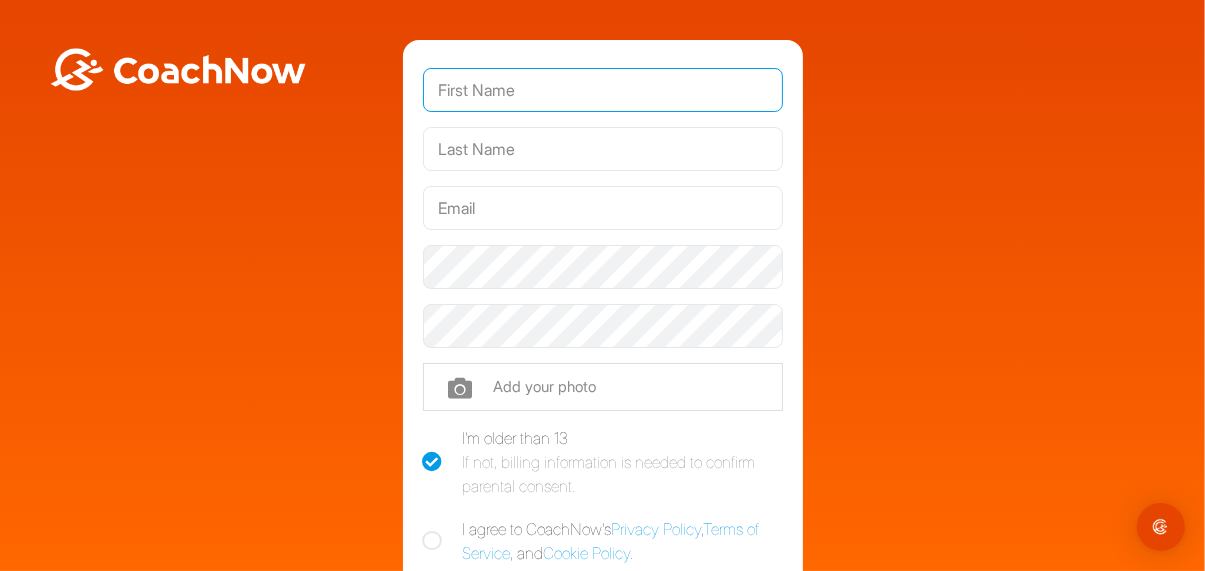 type on "[FIRST]" 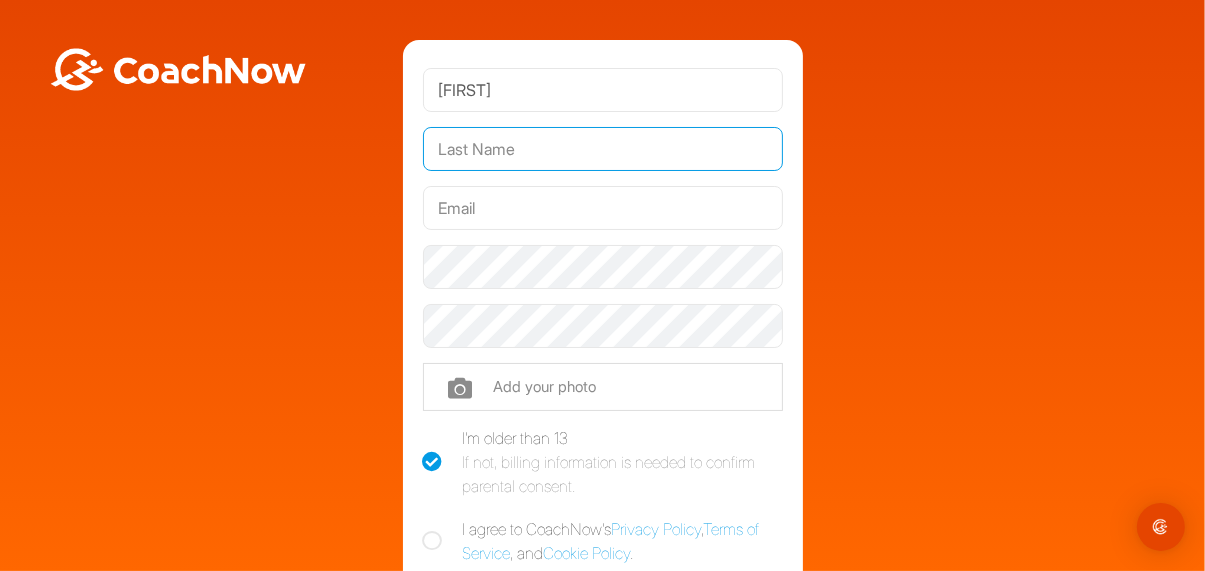 click at bounding box center (603, 149) 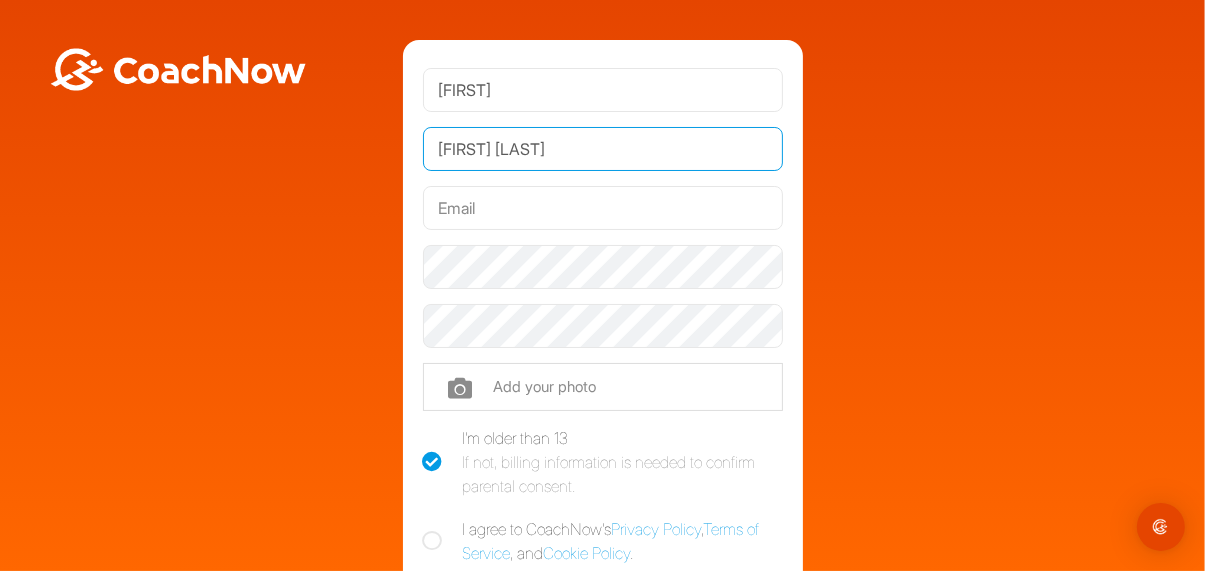 type on "[FIRST] [LAST]" 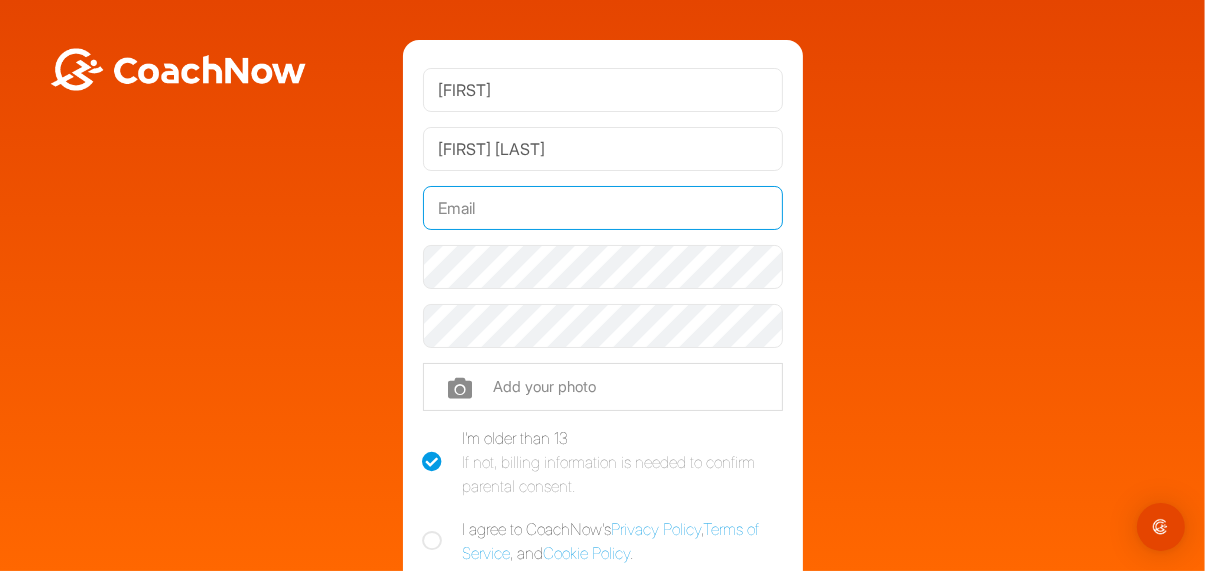click at bounding box center [603, 208] 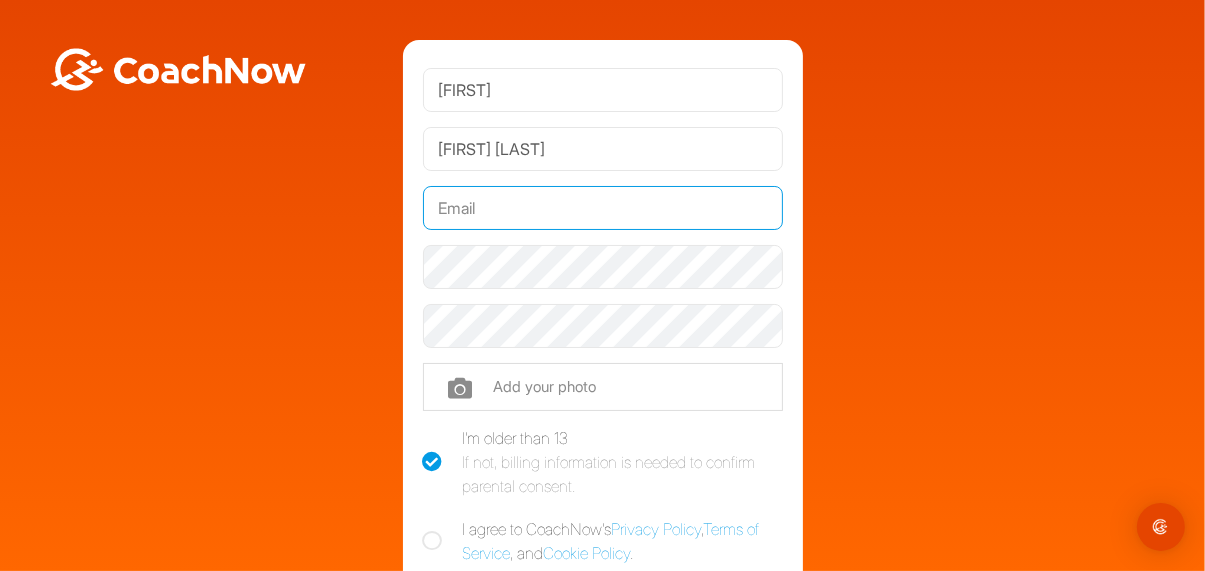 type on "[EMAIL]" 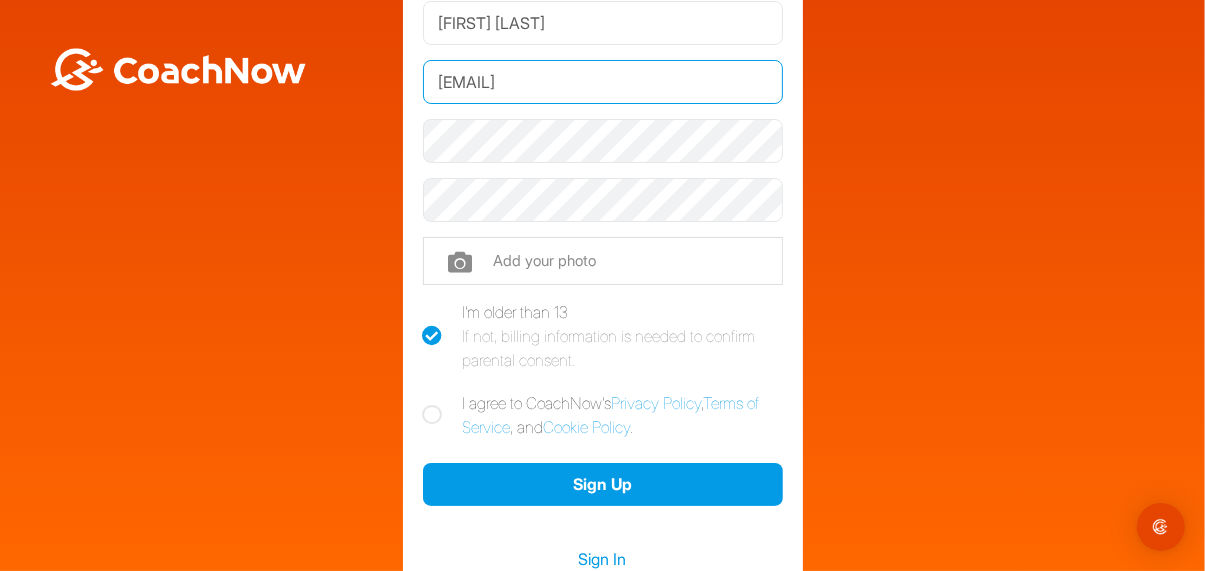 scroll, scrollTop: 127, scrollLeft: 0, axis: vertical 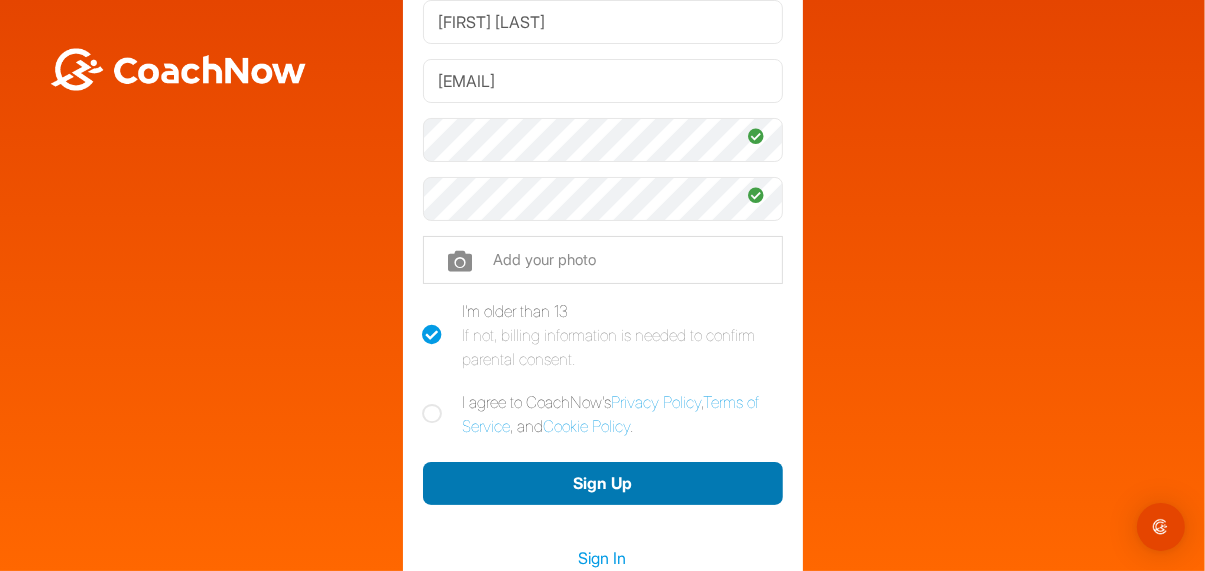 click on "Sign Up" at bounding box center (603, 483) 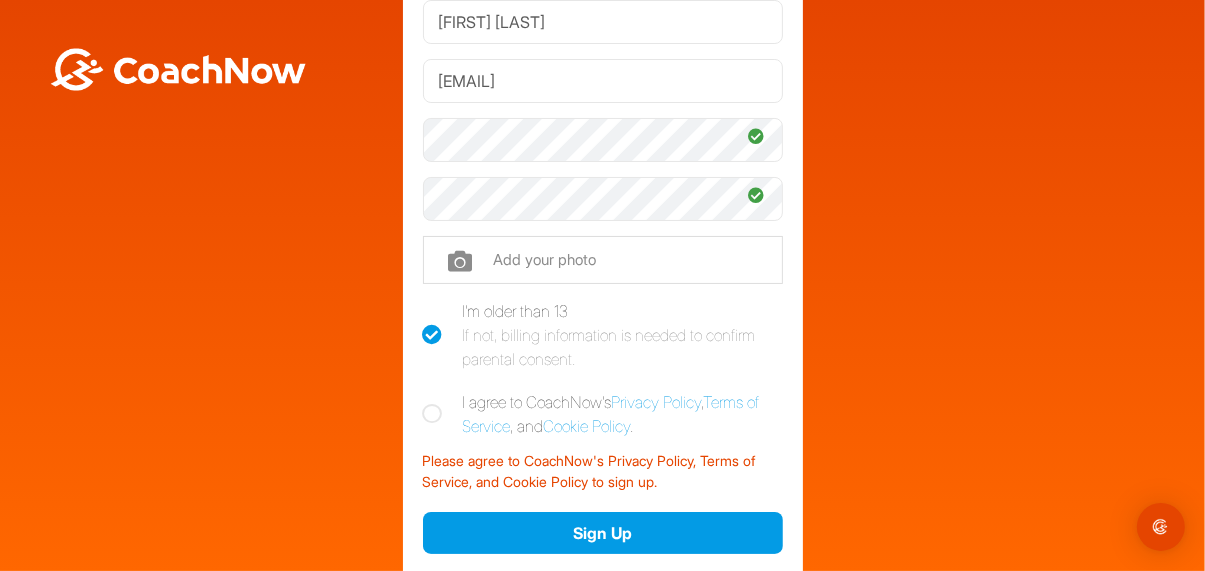 click at bounding box center [433, 414] 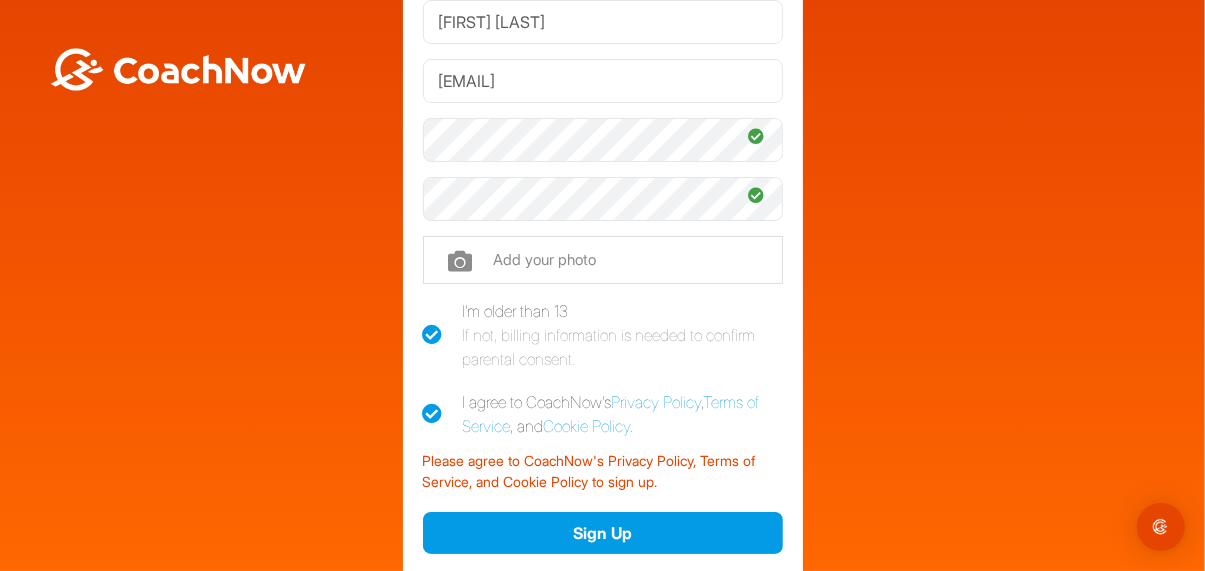 checkbox on "true" 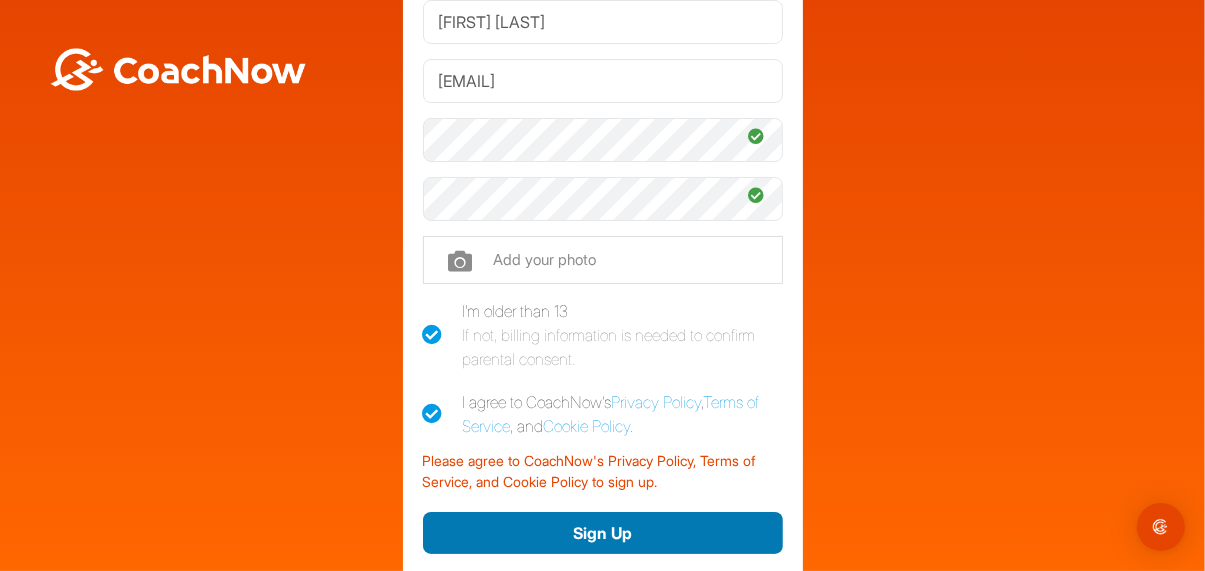 click on "Sign Up" at bounding box center (603, 533) 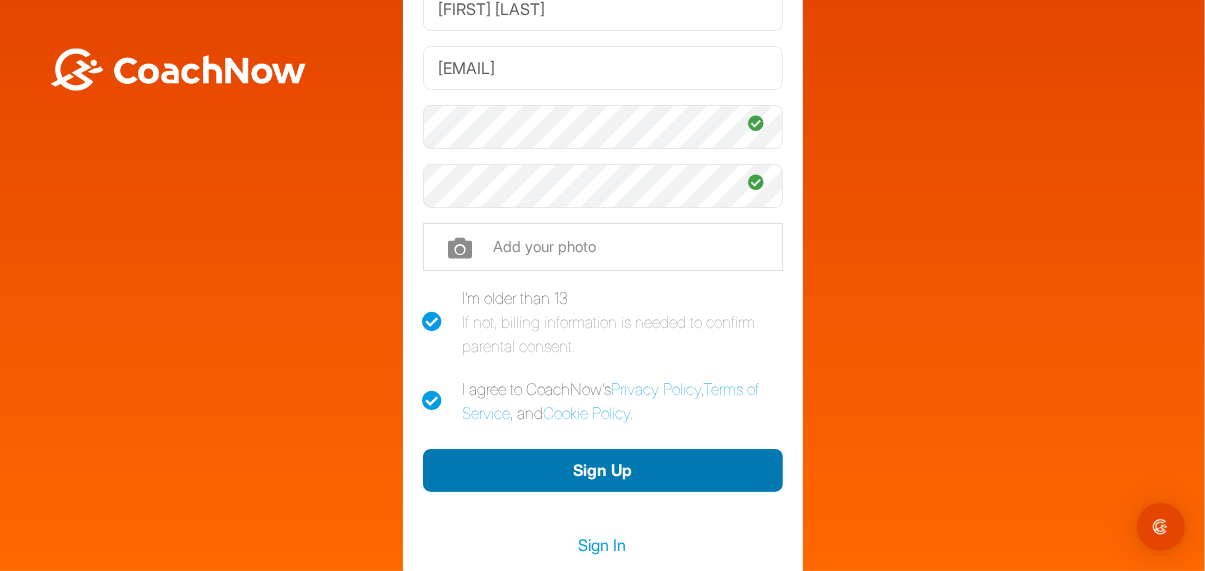 scroll, scrollTop: 199, scrollLeft: 0, axis: vertical 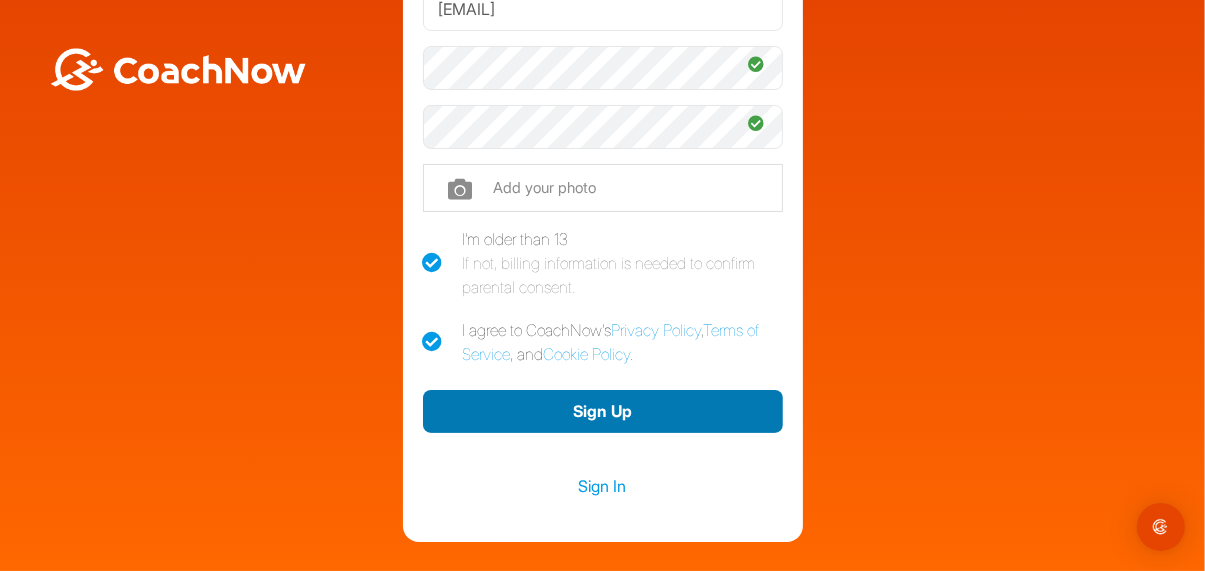 click on "Sign Up" at bounding box center (603, 411) 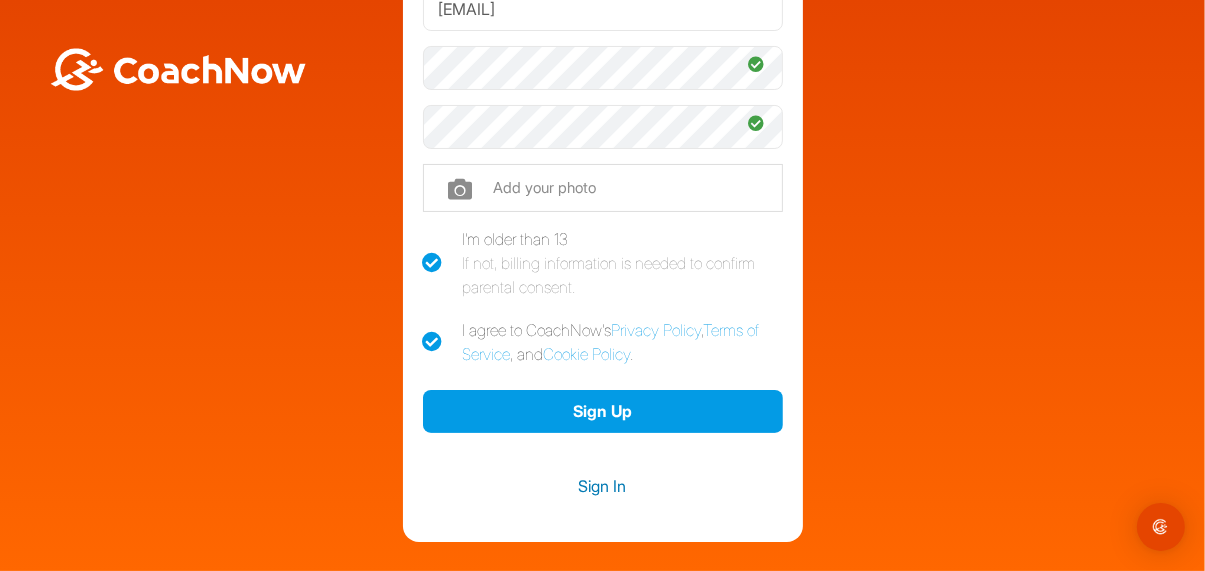 click on "Sign In" at bounding box center (603, 486) 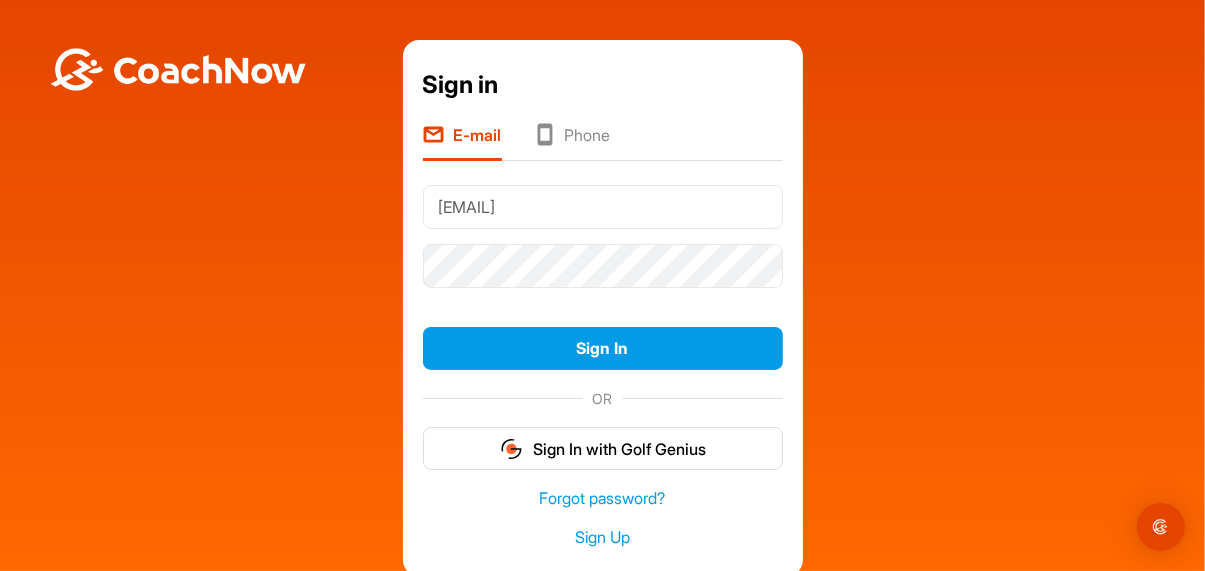 type on "[EMAIL]" 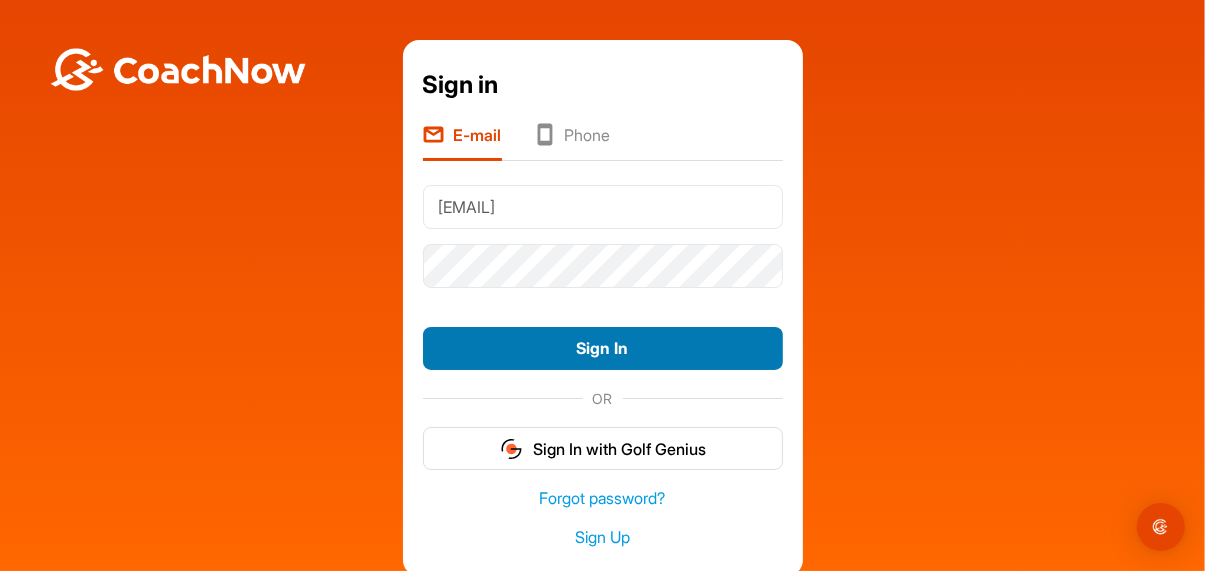 click on "Sign In" at bounding box center [603, 348] 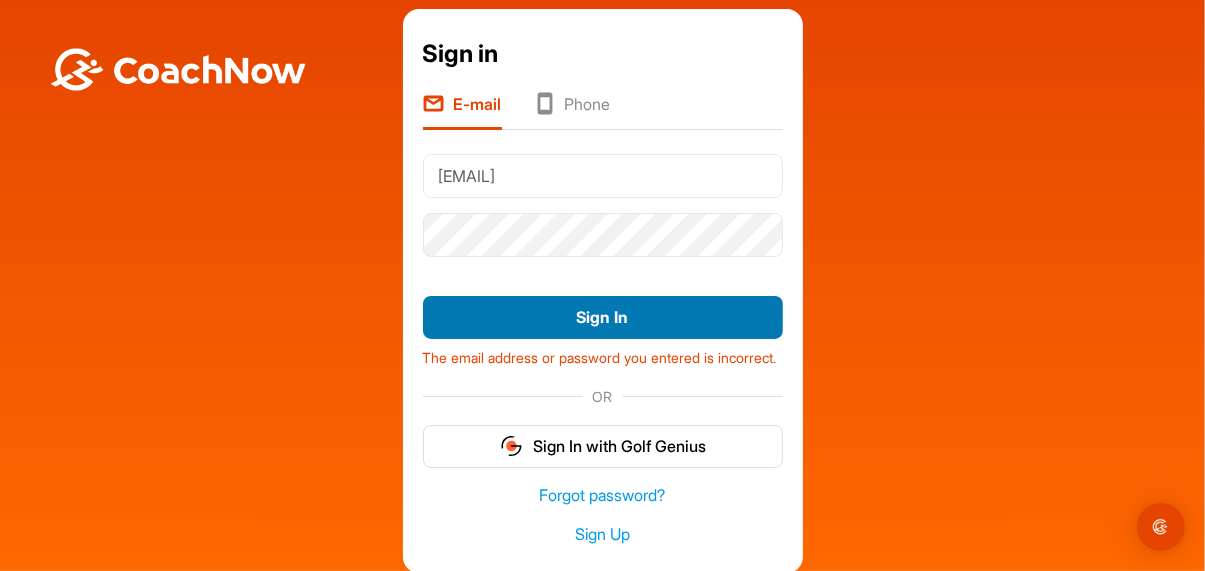 scroll, scrollTop: 83, scrollLeft: 0, axis: vertical 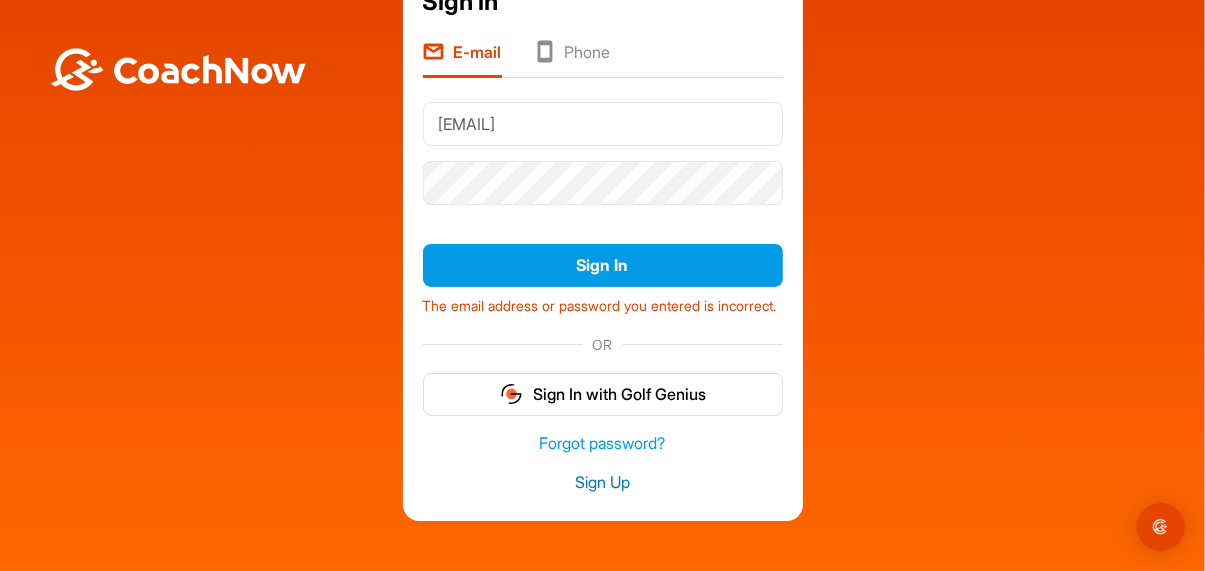 click on "Sign Up" at bounding box center (603, 482) 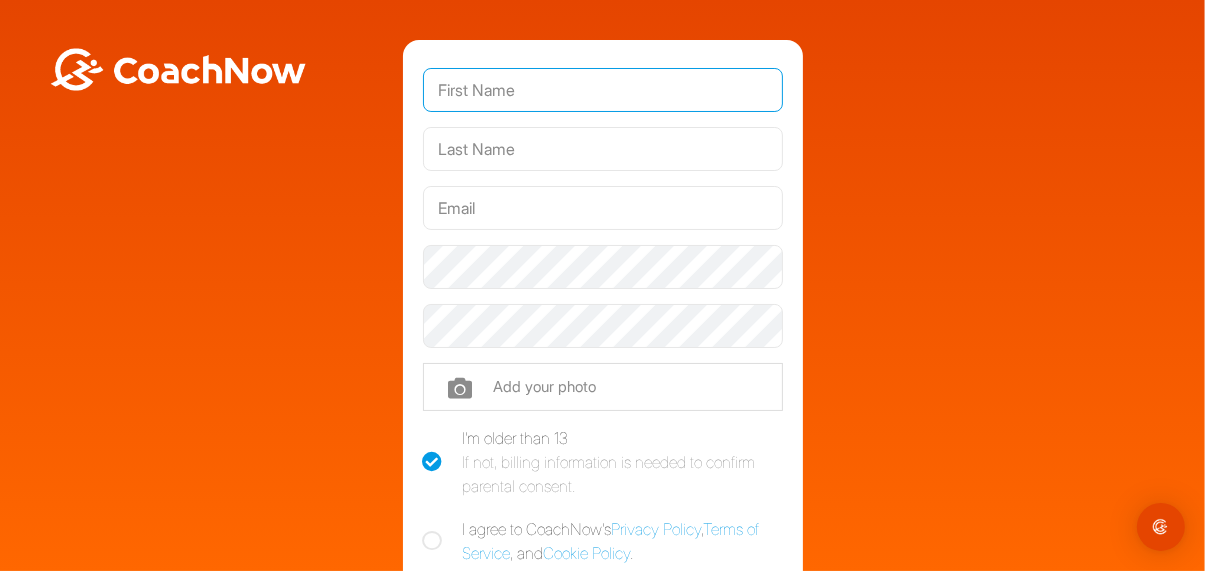 click at bounding box center [603, 90] 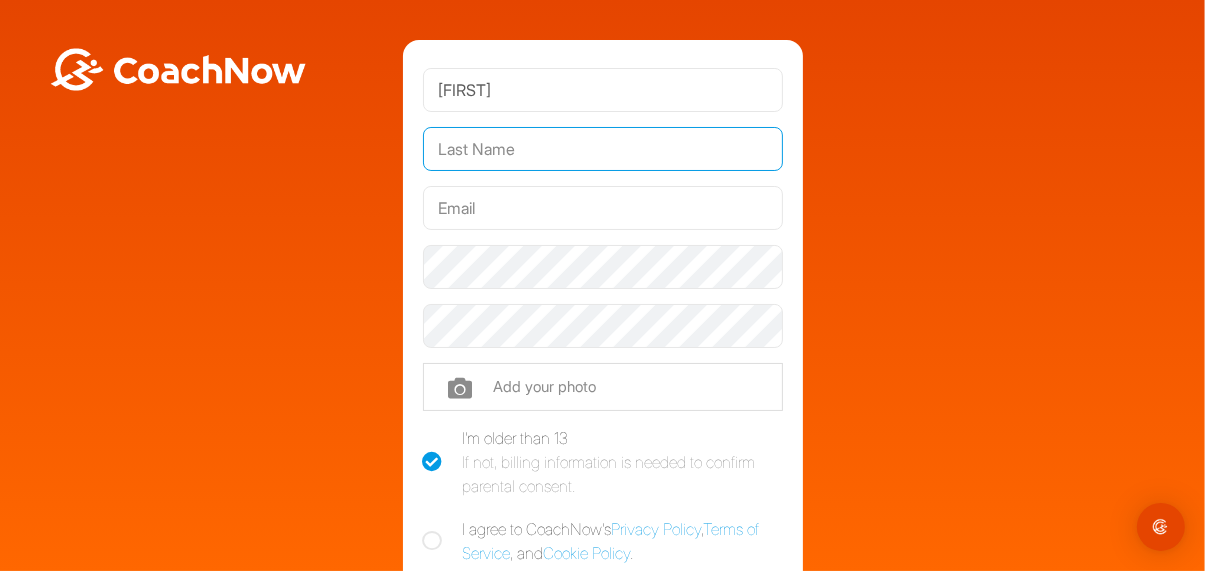 click at bounding box center [603, 149] 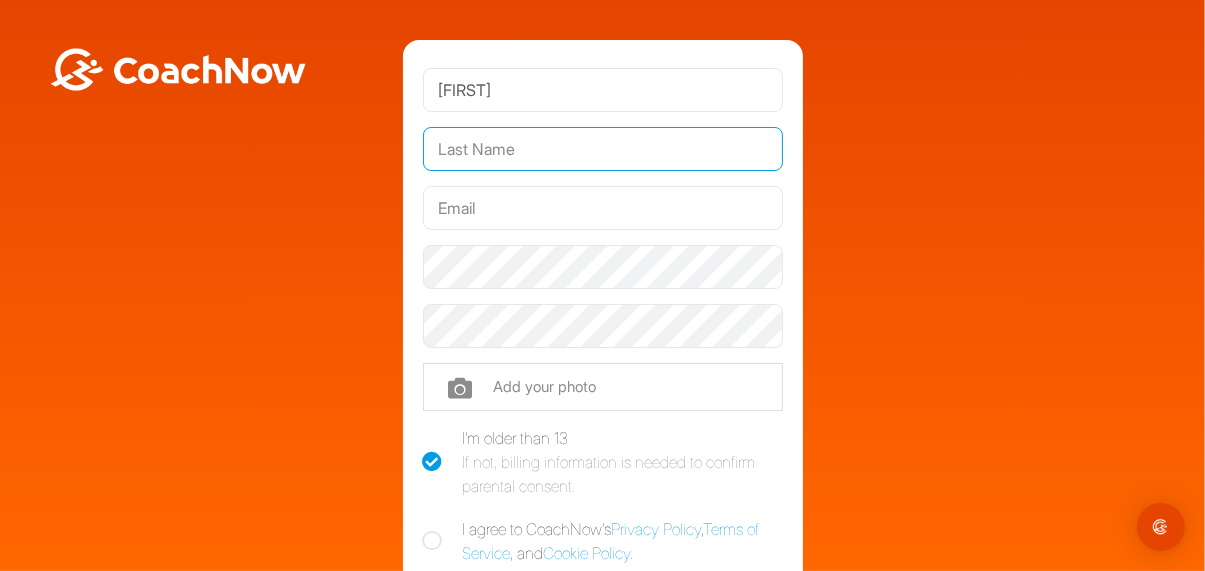 type on "[FIRST] [LAST]" 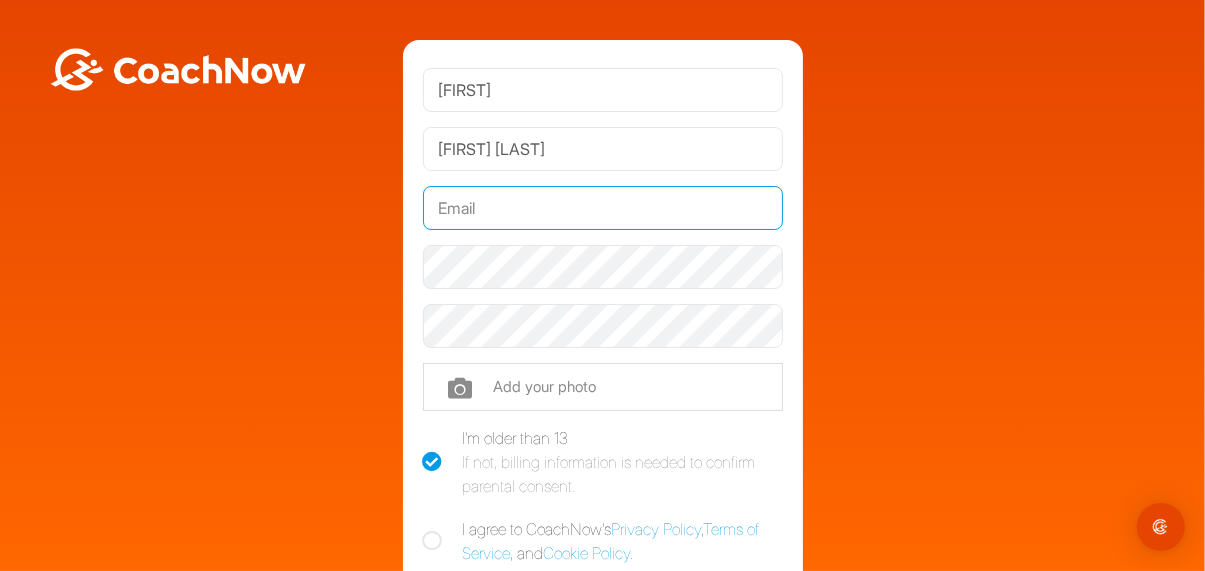 click at bounding box center [603, 208] 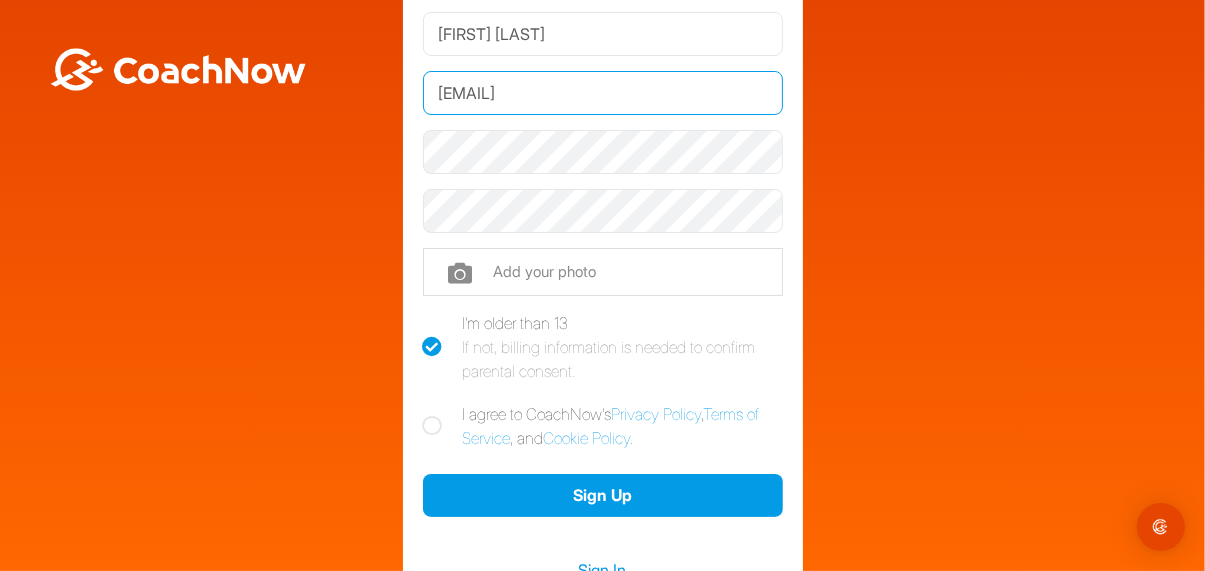 scroll, scrollTop: 117, scrollLeft: 0, axis: vertical 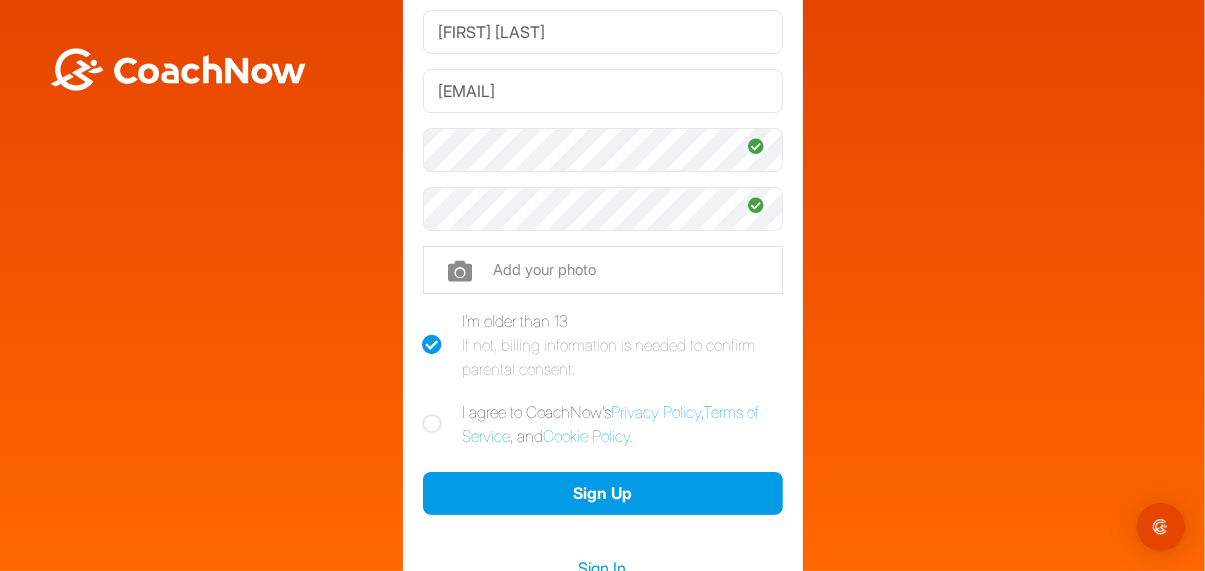 click at bounding box center [433, 424] 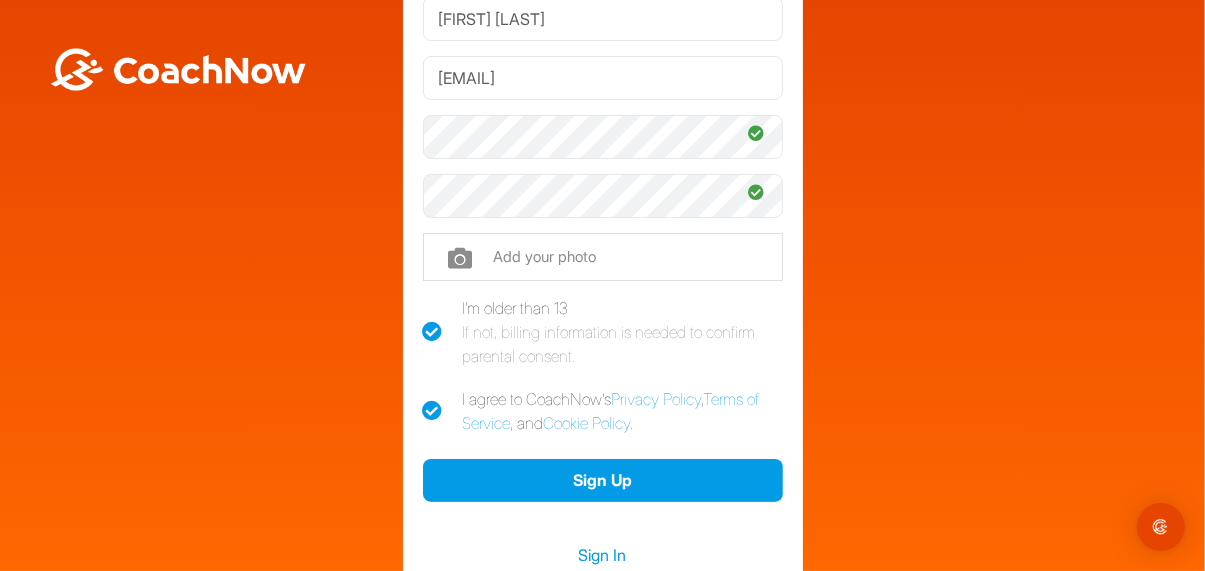 scroll, scrollTop: 199, scrollLeft: 0, axis: vertical 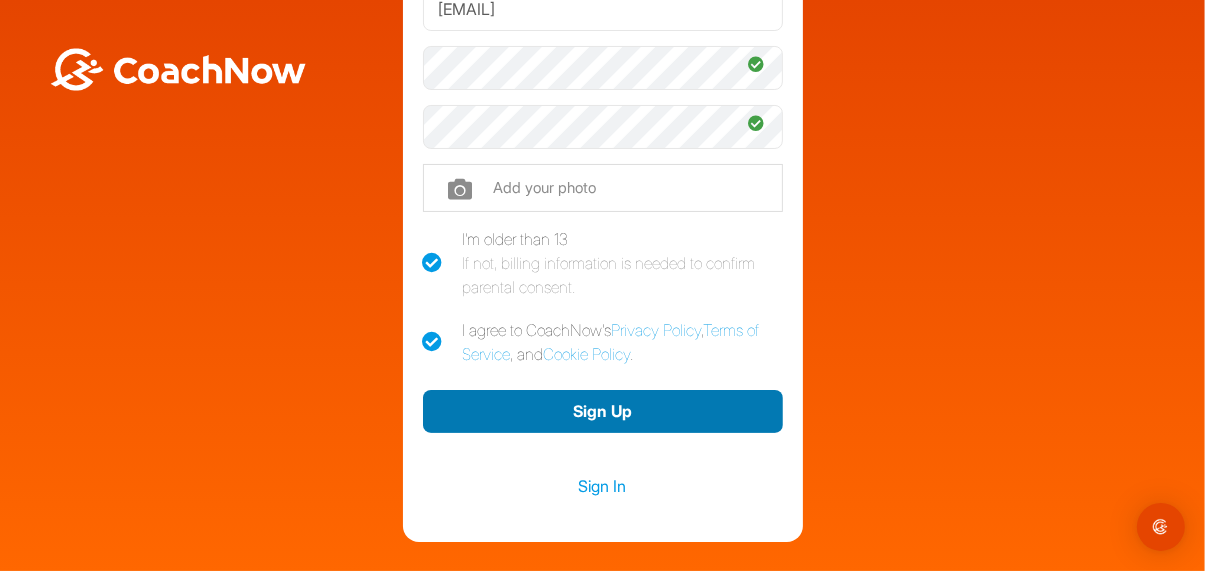 click on "Sign Up" at bounding box center [603, 411] 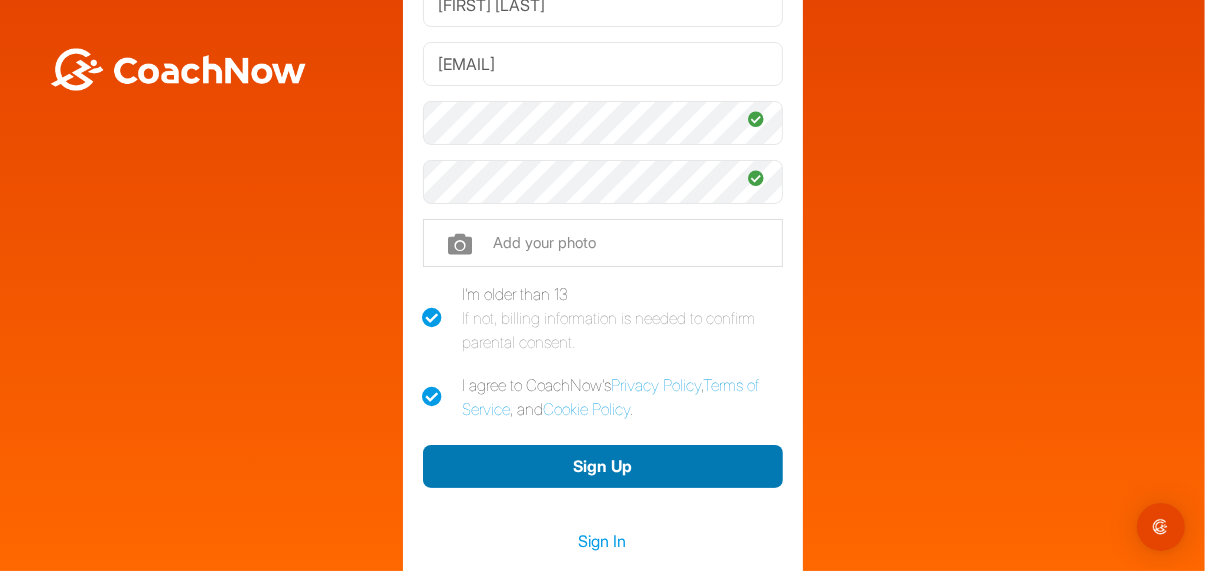 scroll, scrollTop: 199, scrollLeft: 0, axis: vertical 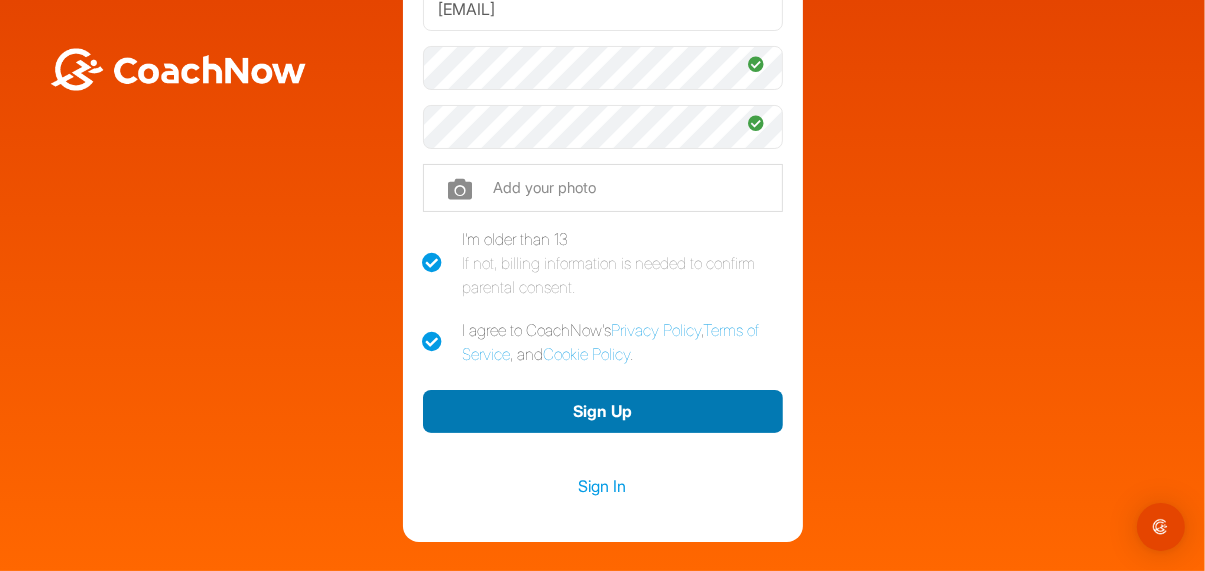 click on "Sign Up" at bounding box center (603, 411) 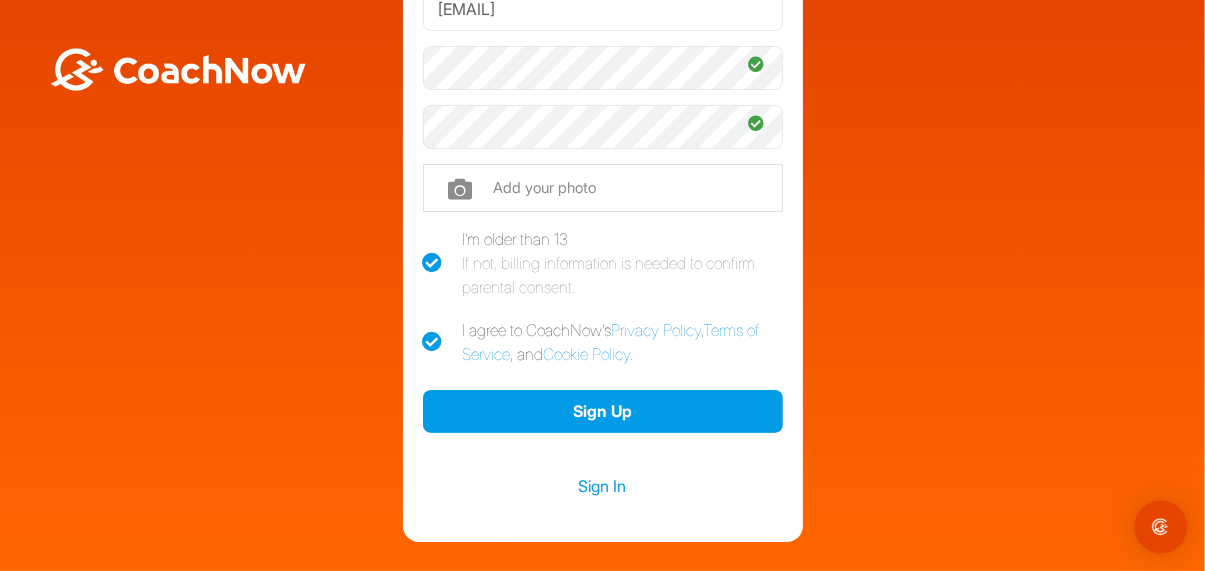 click at bounding box center [1161, 527] 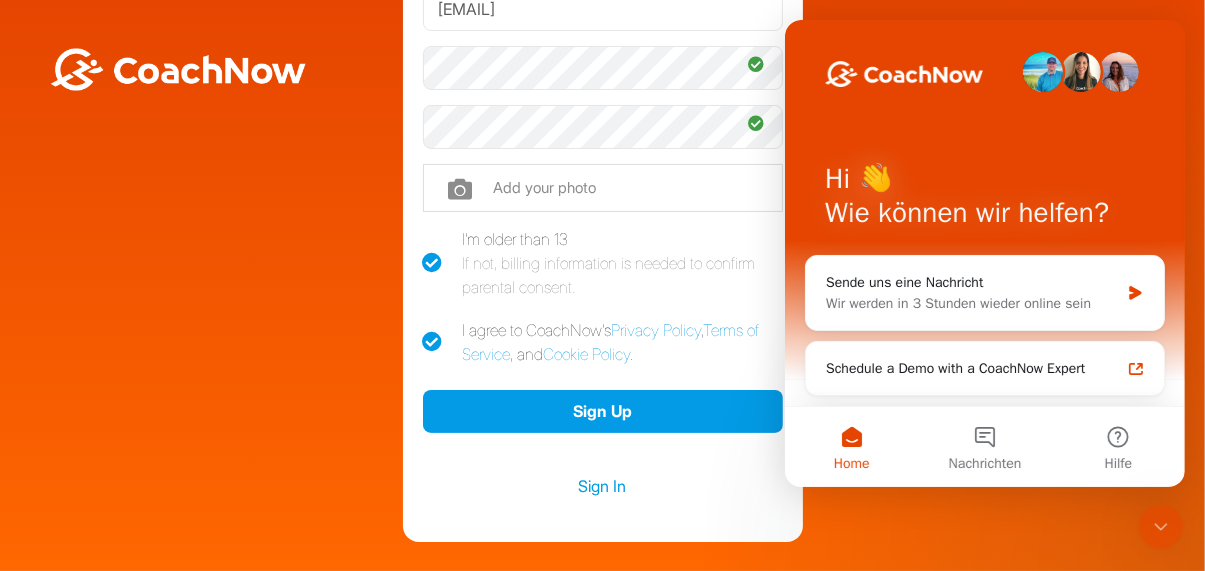scroll, scrollTop: 0, scrollLeft: 0, axis: both 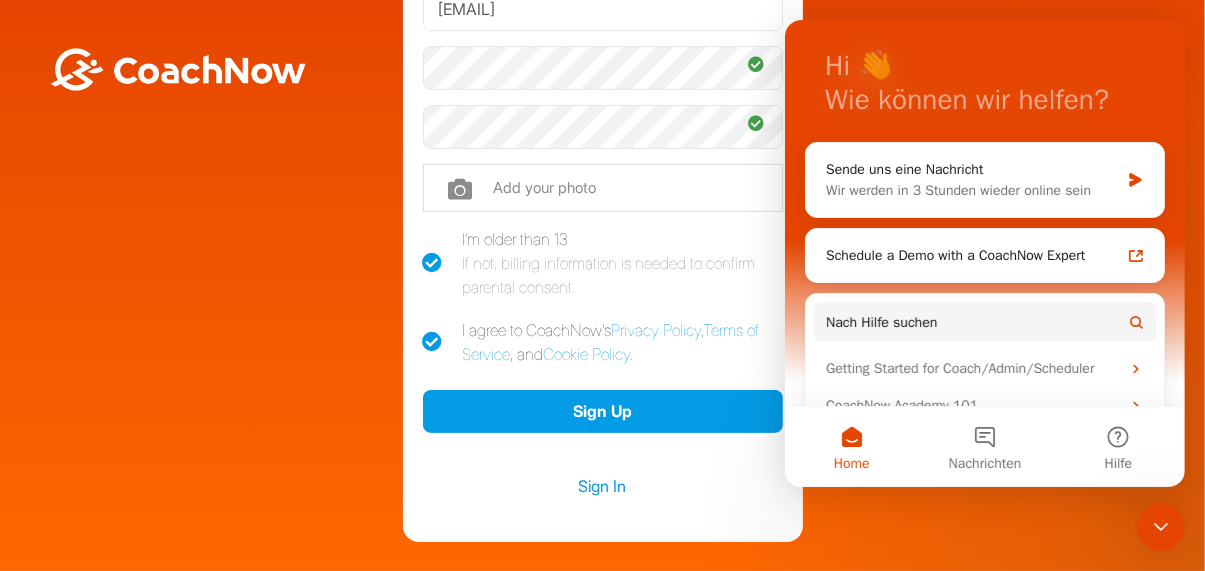 click 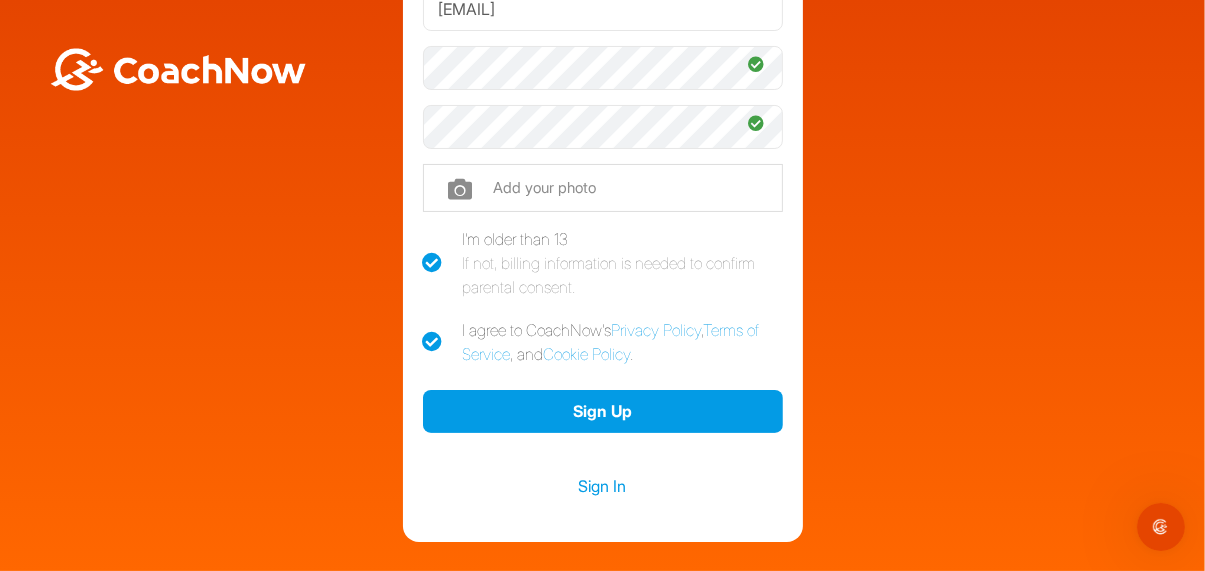 scroll, scrollTop: 0, scrollLeft: 0, axis: both 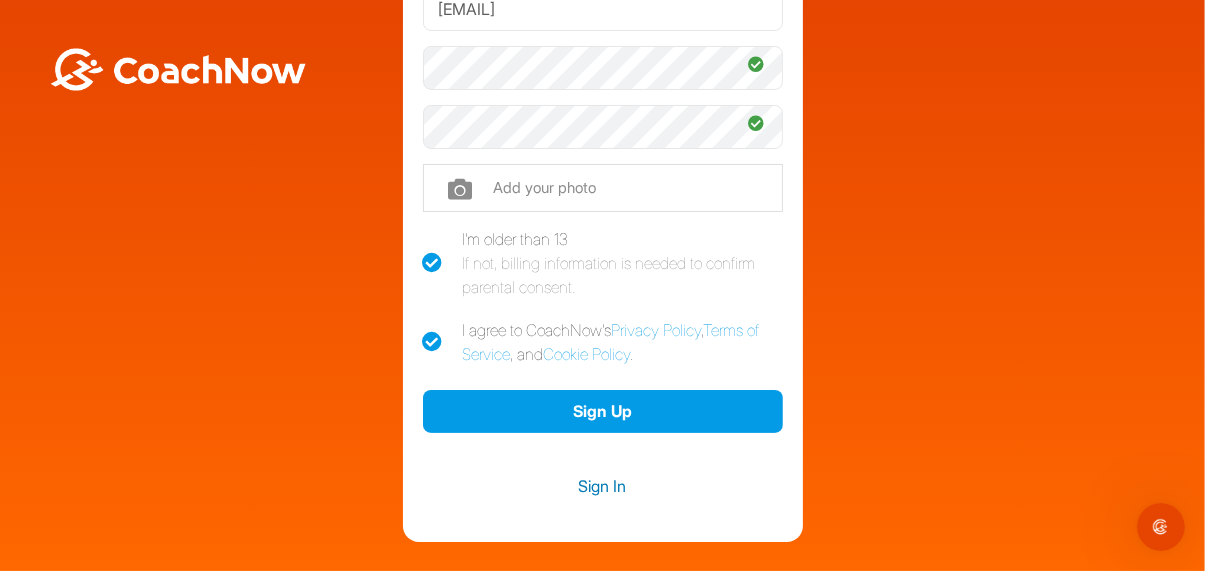 click on "Sign In" at bounding box center (603, 486) 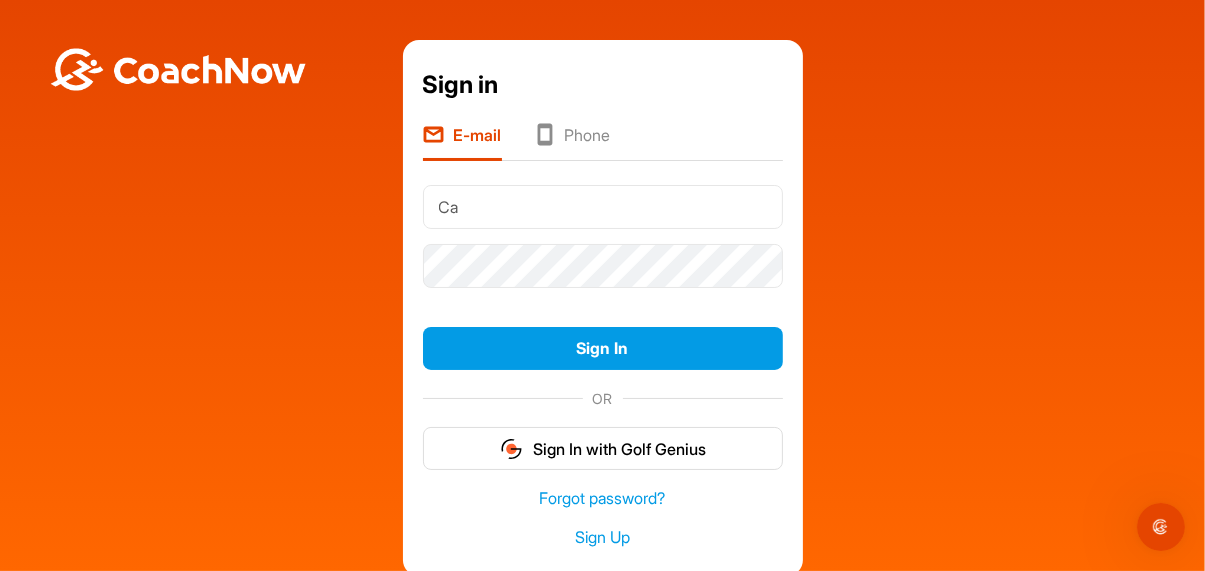 type on "[EMAIL]" 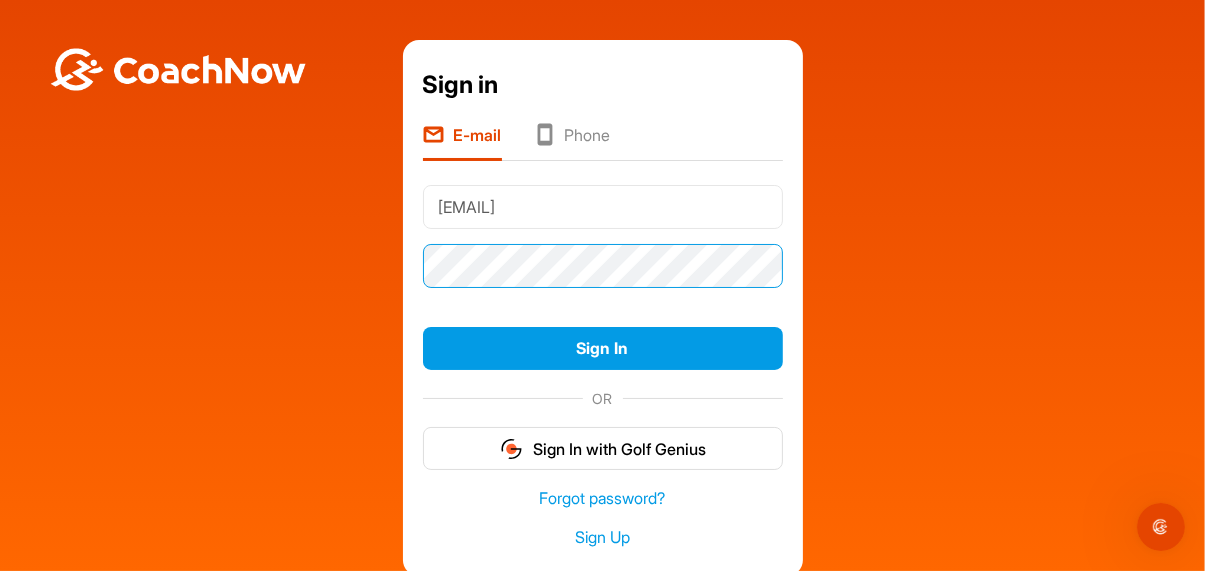 click on "Sign In" at bounding box center [603, 348] 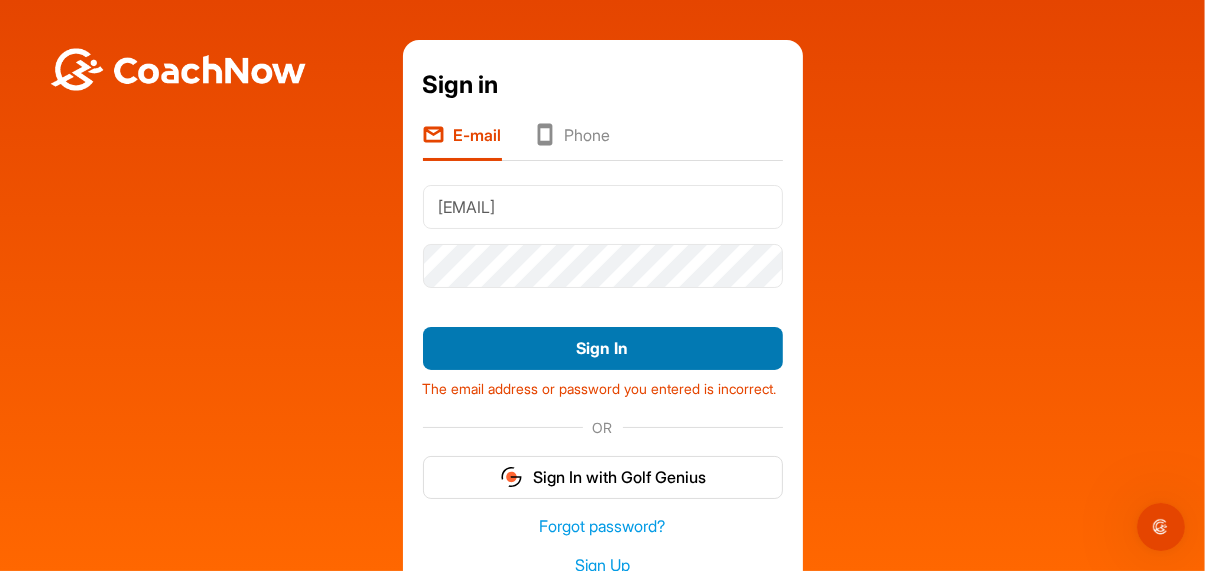 click on "Sign In" at bounding box center (603, 348) 